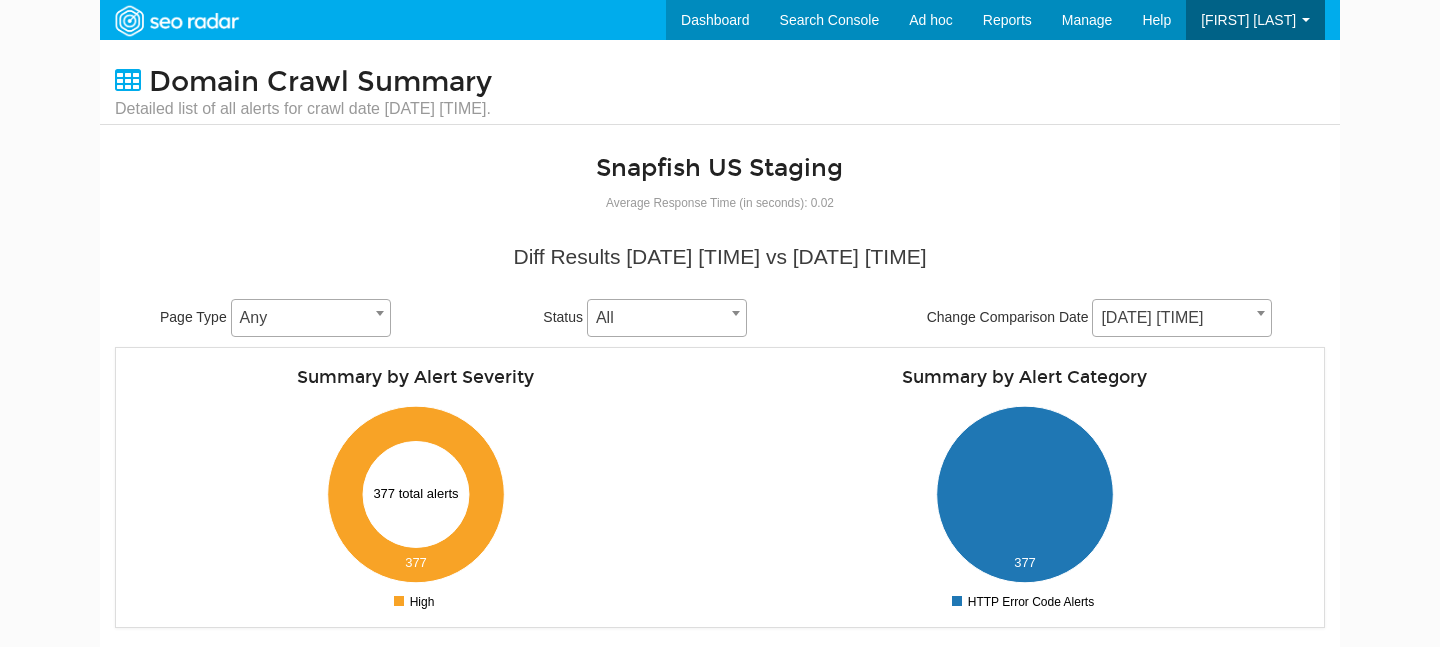 scroll, scrollTop: 0, scrollLeft: 0, axis: both 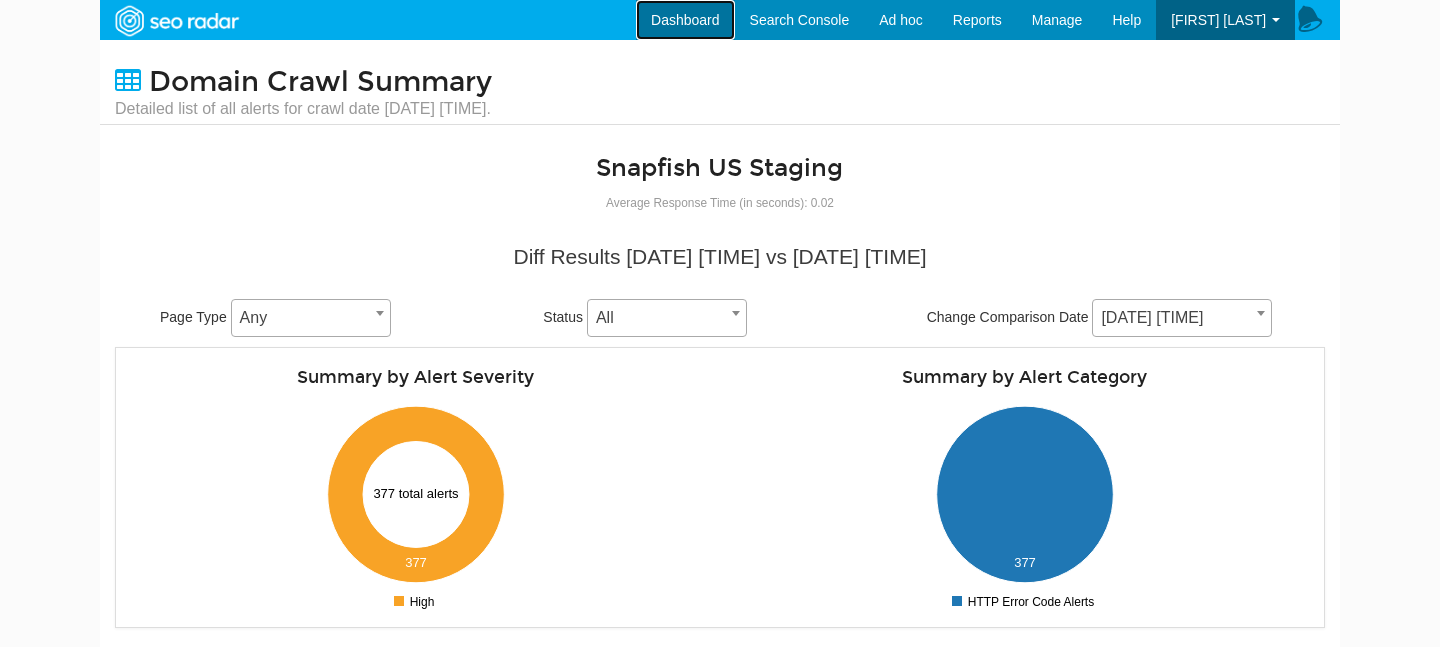 click on "Dashboard" at bounding box center [685, 20] 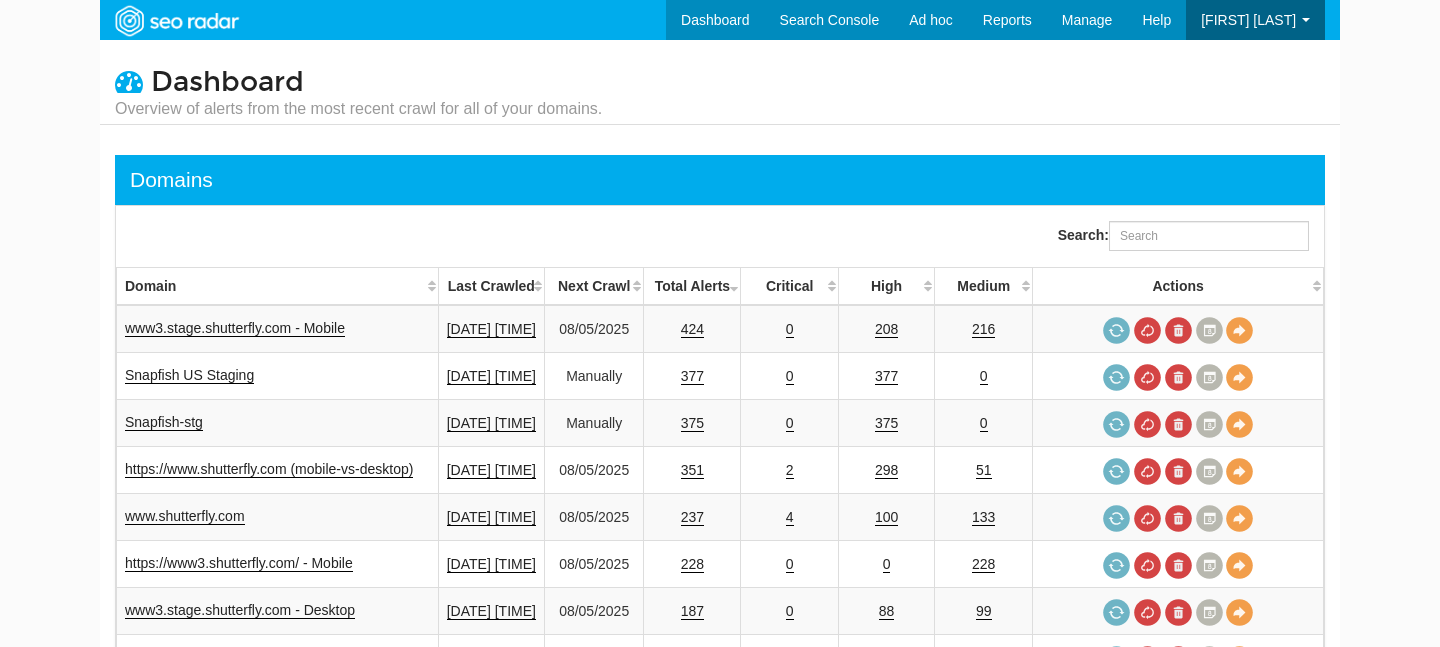 scroll, scrollTop: 0, scrollLeft: 0, axis: both 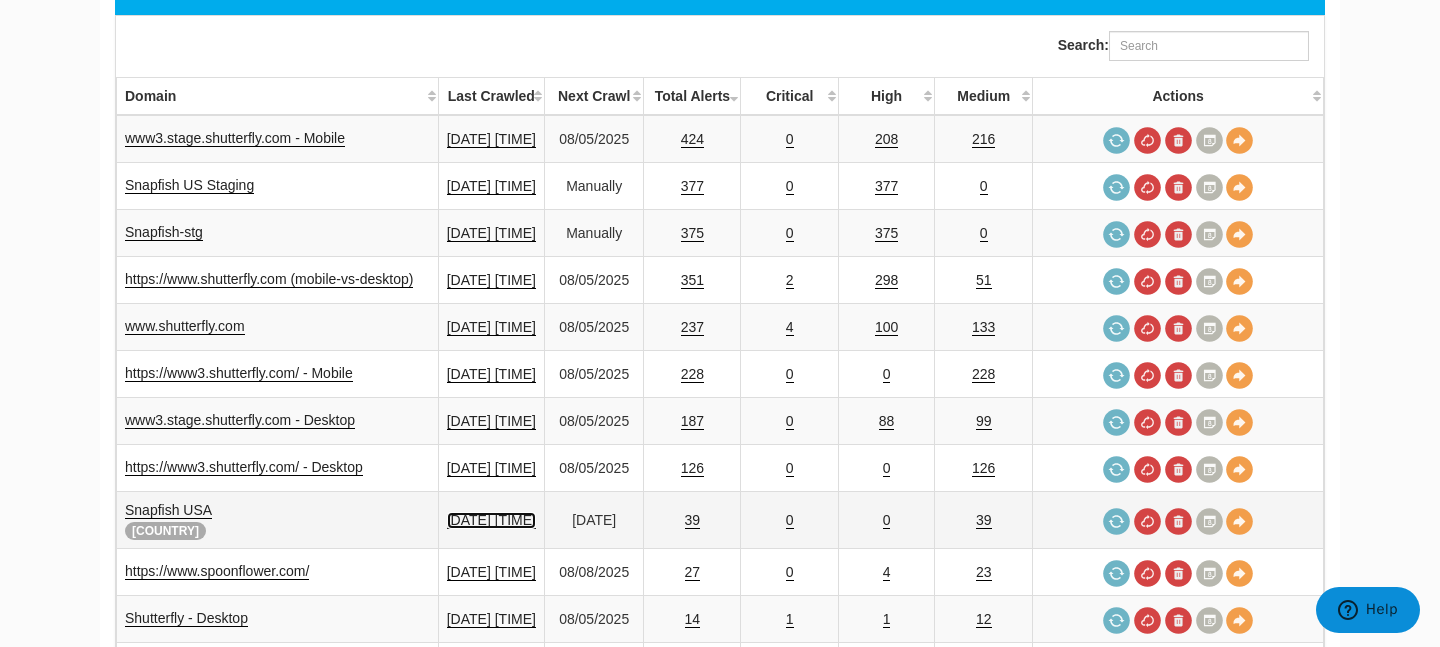 click on "08/04/2025 03:21" at bounding box center (491, 520) 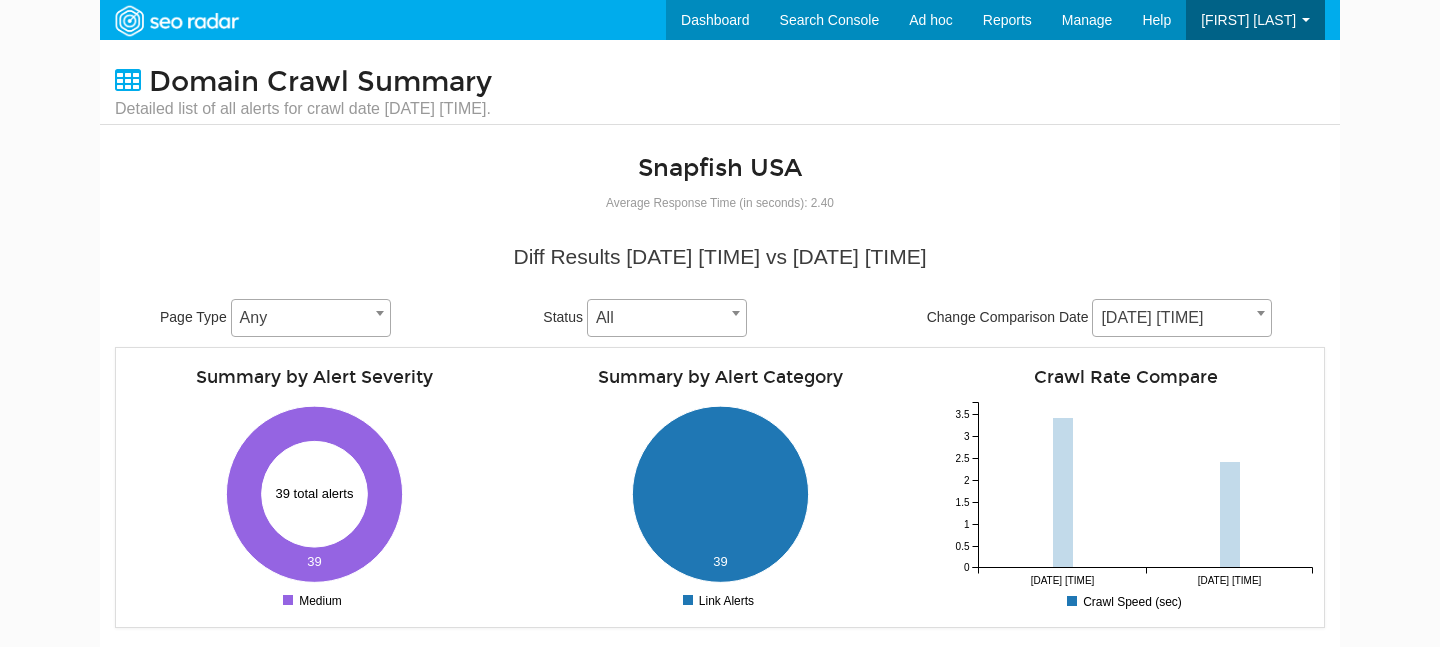 scroll, scrollTop: 0, scrollLeft: 0, axis: both 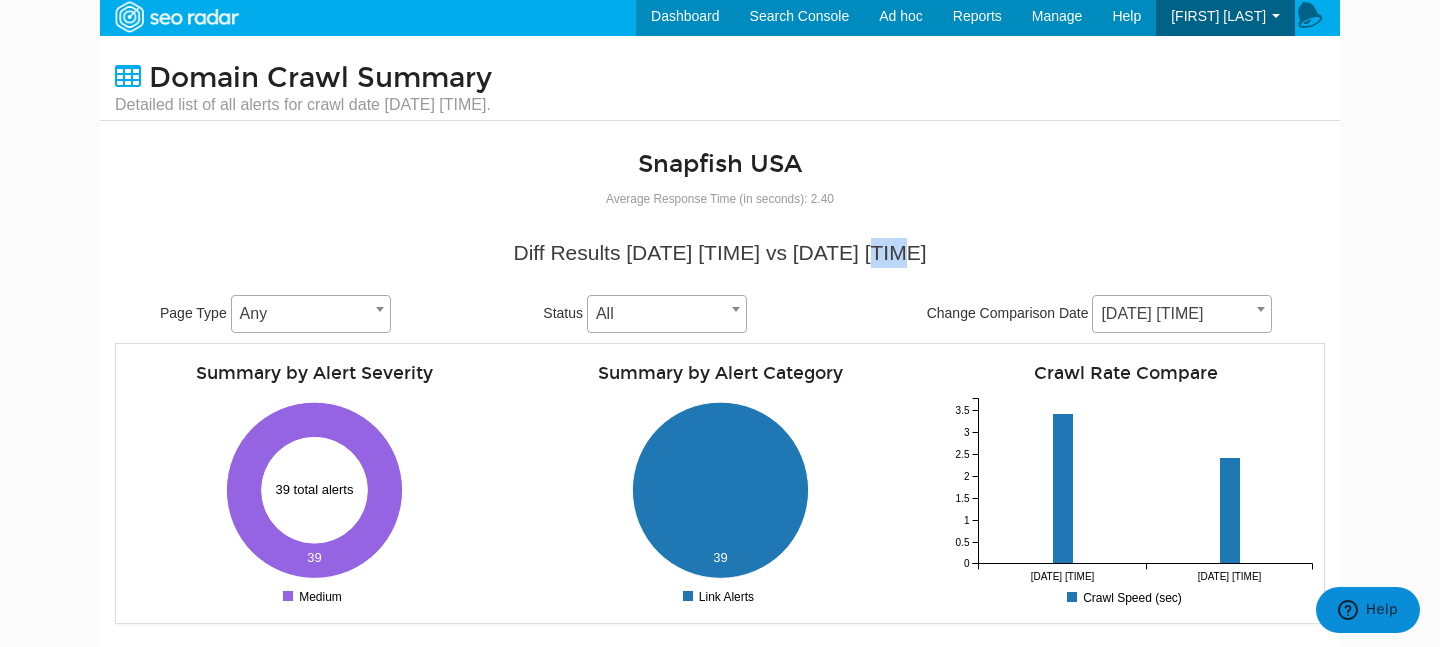drag, startPoint x: 747, startPoint y: 252, endPoint x: 710, endPoint y: 253, distance: 37.01351 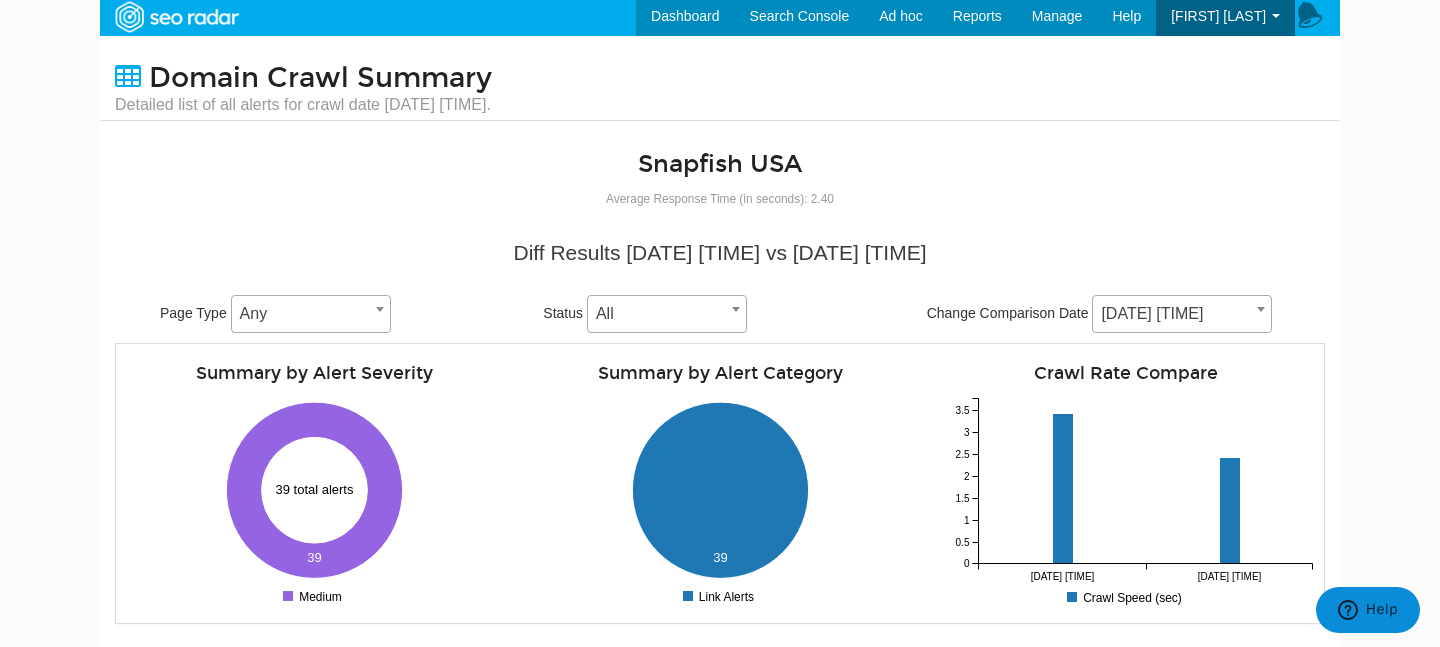 drag, startPoint x: 709, startPoint y: 253, endPoint x: 815, endPoint y: 264, distance: 106.56923 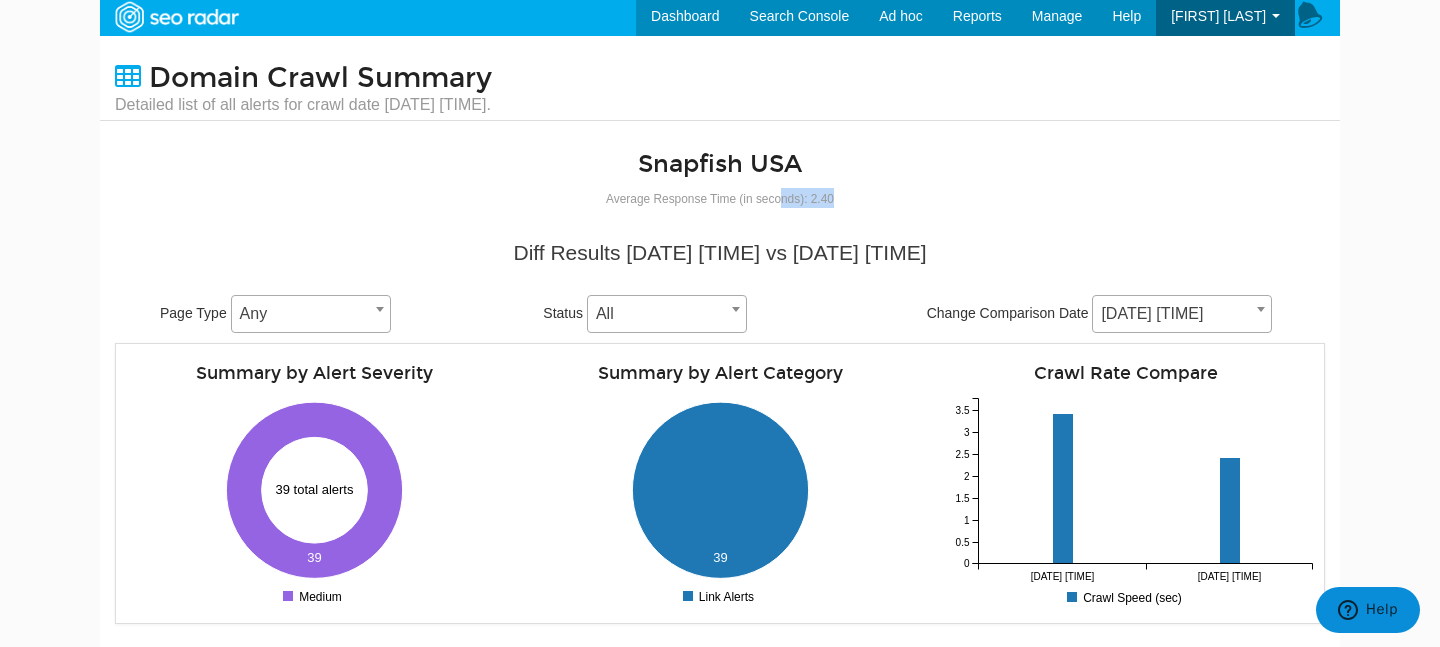 drag, startPoint x: 832, startPoint y: 192, endPoint x: 780, endPoint y: 204, distance: 53.366657 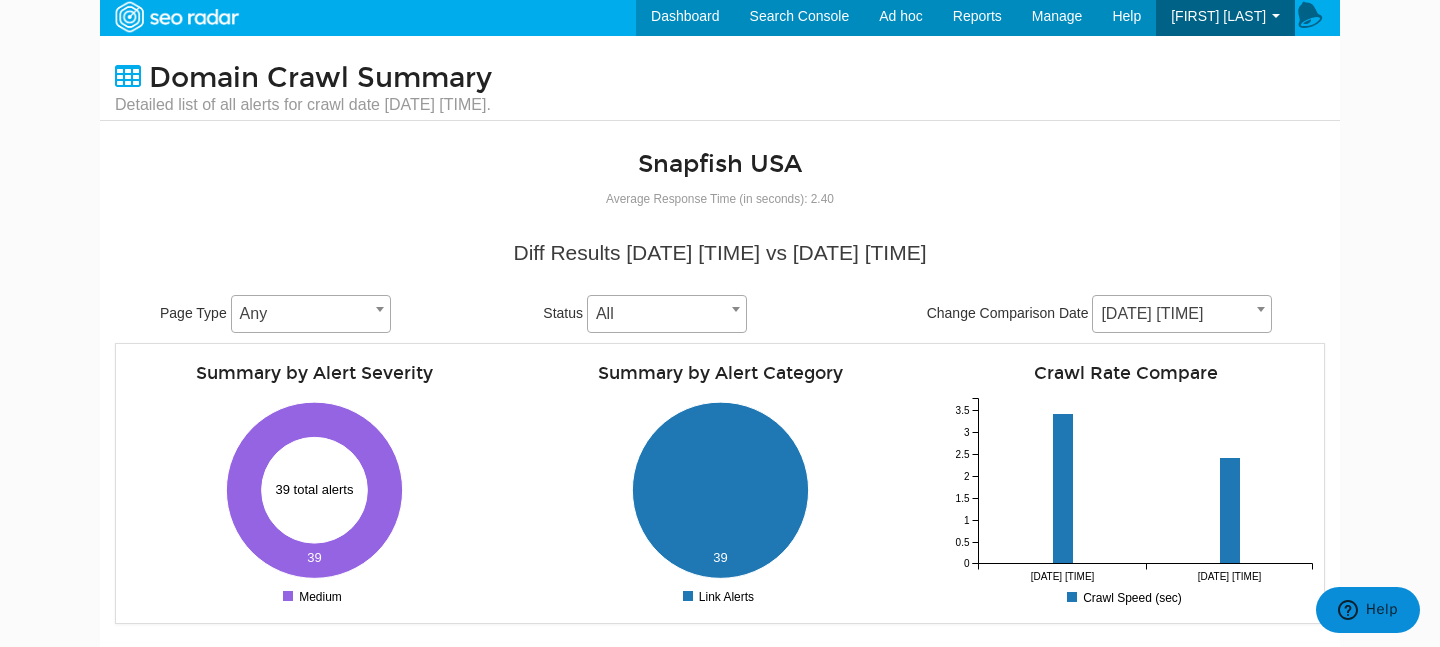 click on "Diff Results 08/04/2025 02:52 vs 08/03/2025 02:01
Page Type   Any Any
Status   All
Pending
Viewed
Resolved
Not Pending
Not Viewed
Not Resolved All
Change Comparison Date   08/04/2025 03:21
08/03/2025 02:36
08/01/2025 03:10
07/30/2025 02:44
07/28/2025 04:28
07/27/2025 02:39
07/25/2025 04:13
07/23/2025 03:15
07/21/2025 02:11
07/20/2025 02:10
07/18/2025 02:46
07/16/2025 02:45
07/14/2025 02:46
07/13/2025 02:32
07/11/2025 02:47
07/09/2025 02:48
07/07/2025 02:10
07/06/2025 02:38
07/04/2025 02:10
07/02/2025 02:11
06/30/2025 02:38
06/29/2025 02:36
06/27/2025 02:48
06/25/2025 03:04
06/23/2025 02:35
06/22/2025 02:11
06/20/2025 13:06
06/20/2025 03:00
06/18/2025 02:12
06/16/2025 02:12
06/15/2025 02:10
06/13/2025 02:47" at bounding box center [720, 285] 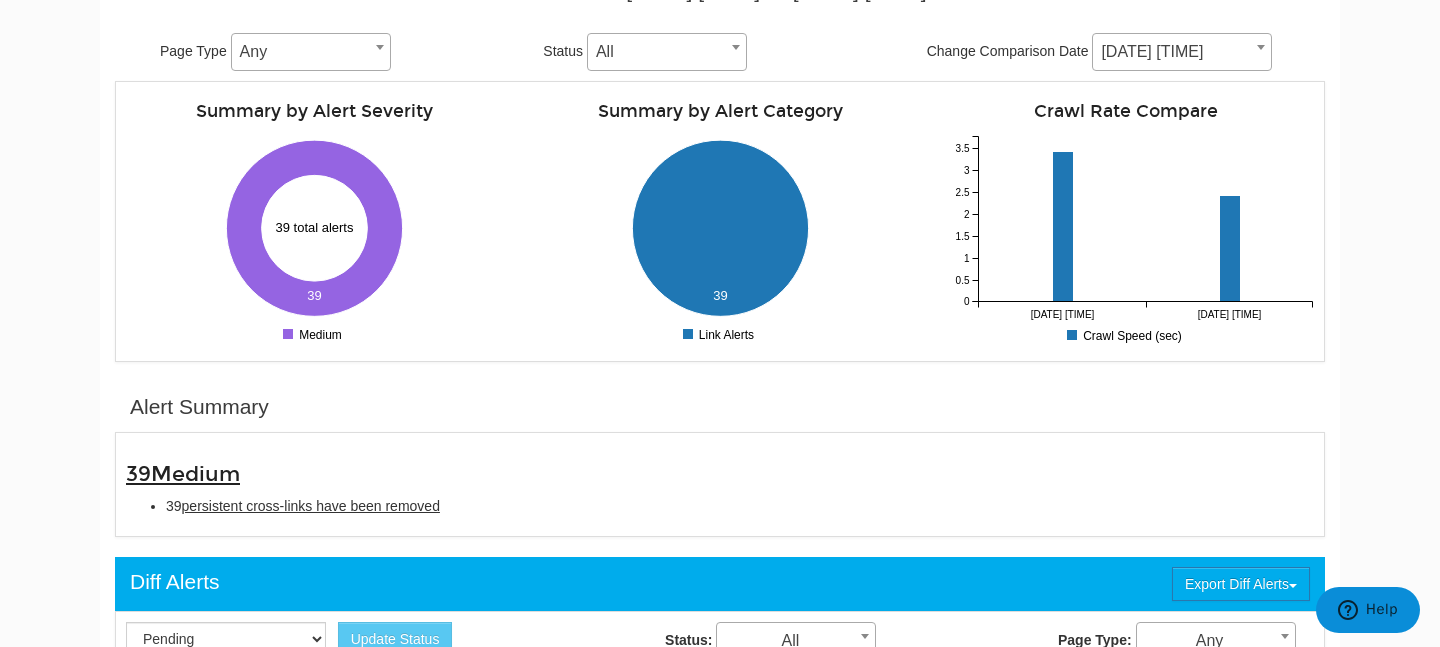 scroll, scrollTop: 0, scrollLeft: 0, axis: both 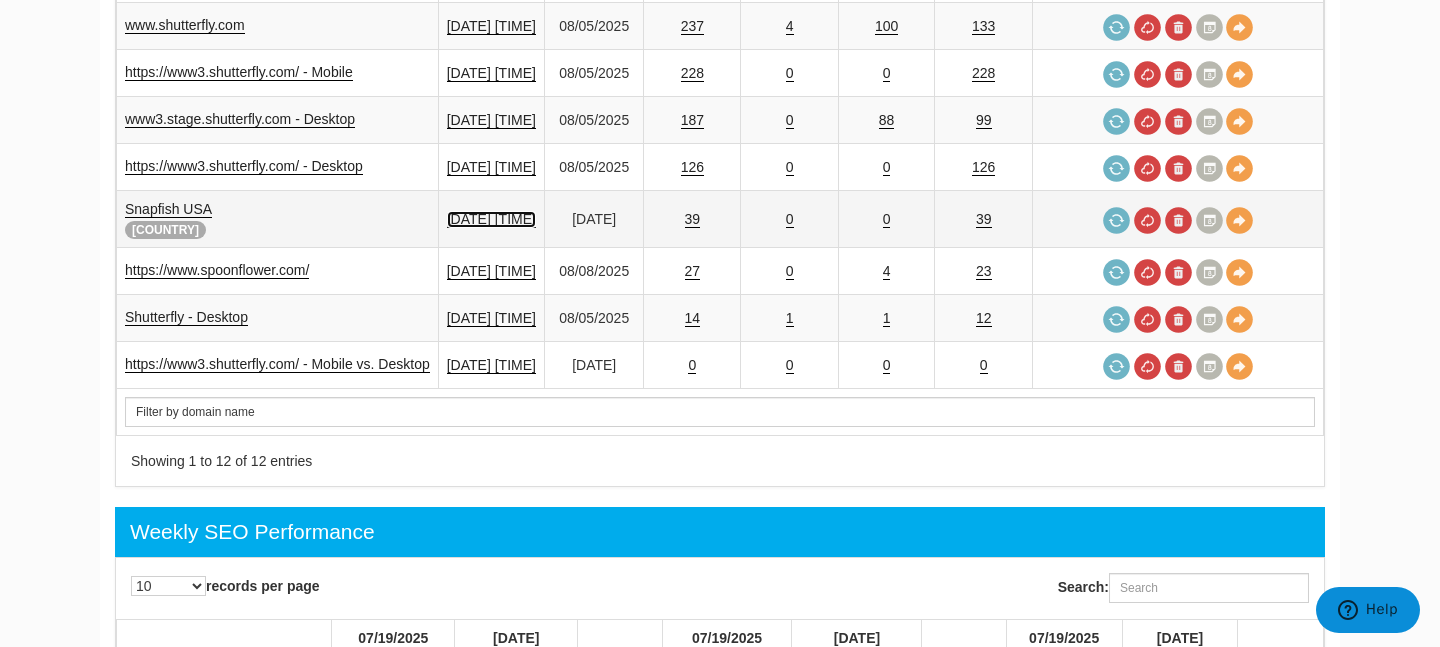 click on "08/04/2025 03:21" at bounding box center (491, 219) 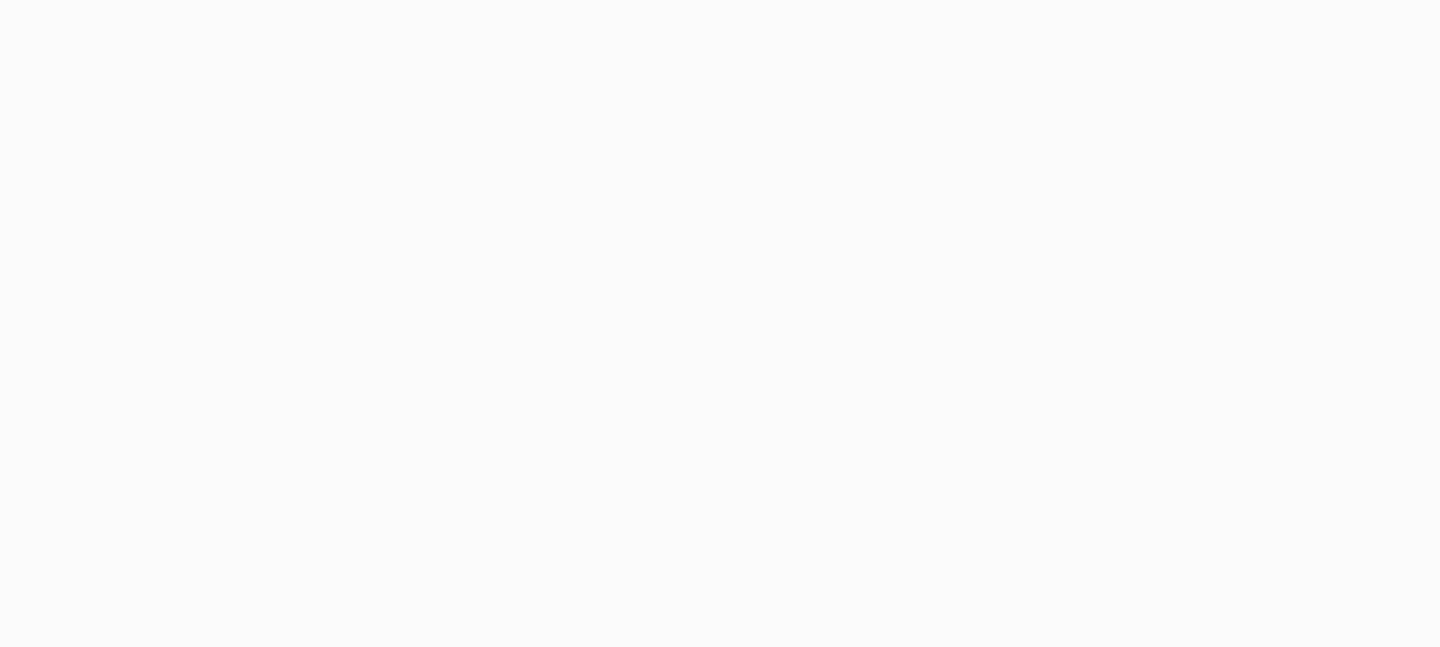 scroll, scrollTop: 0, scrollLeft: 0, axis: both 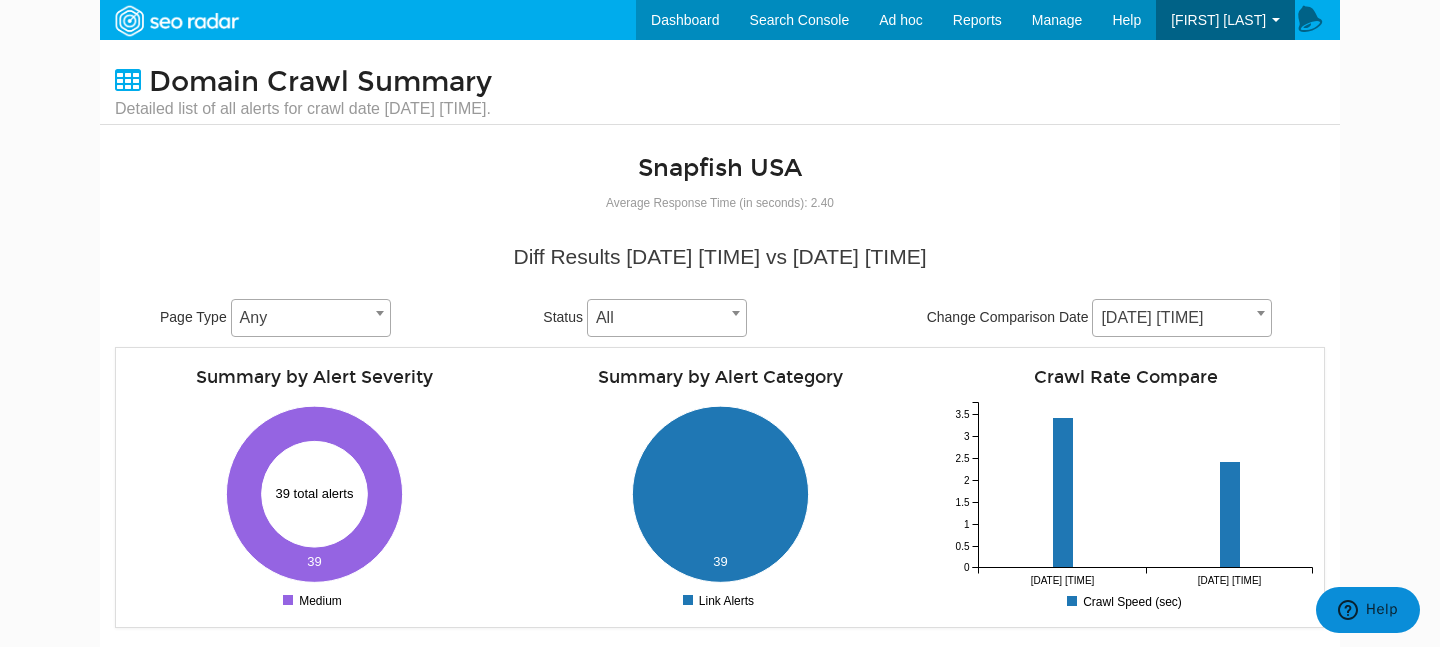 click on "Detailed list of all alerts for crawl date 08/04/2025 03:19." at bounding box center [303, 109] 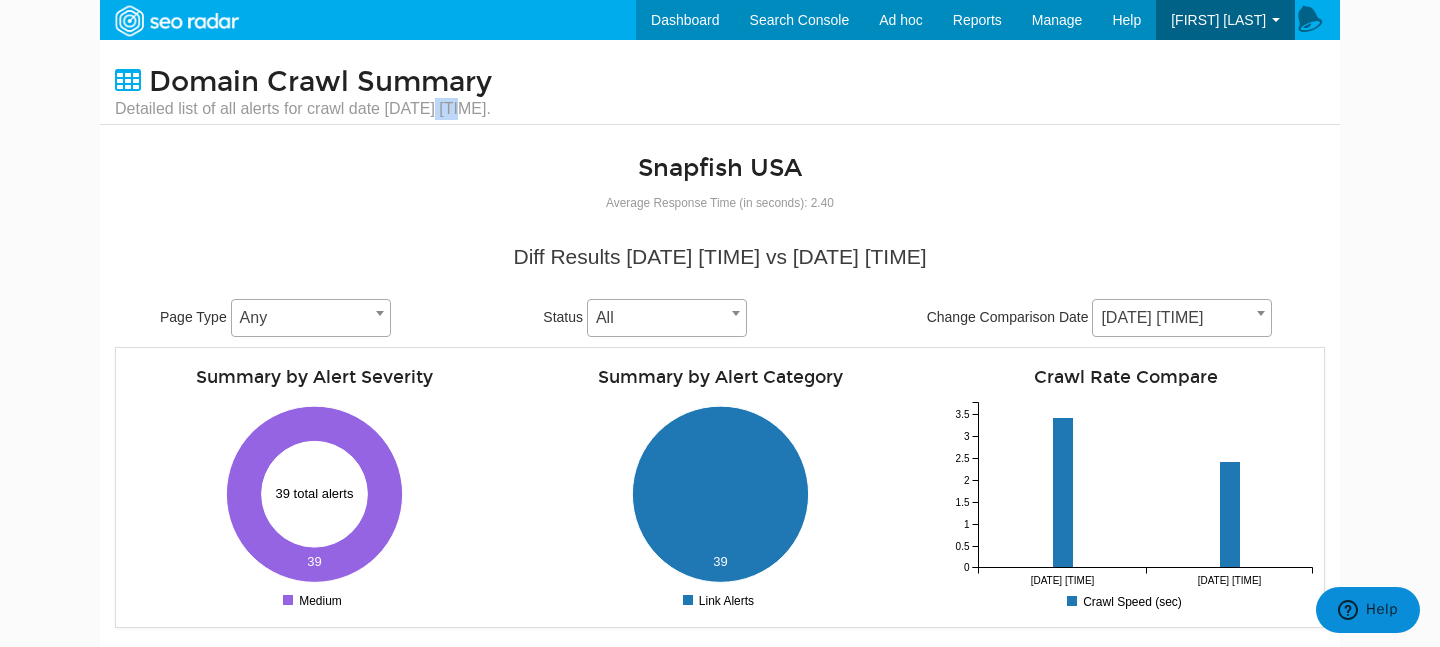 click on "Detailed list of all alerts for crawl date 08/04/2025 03:19." at bounding box center [303, 109] 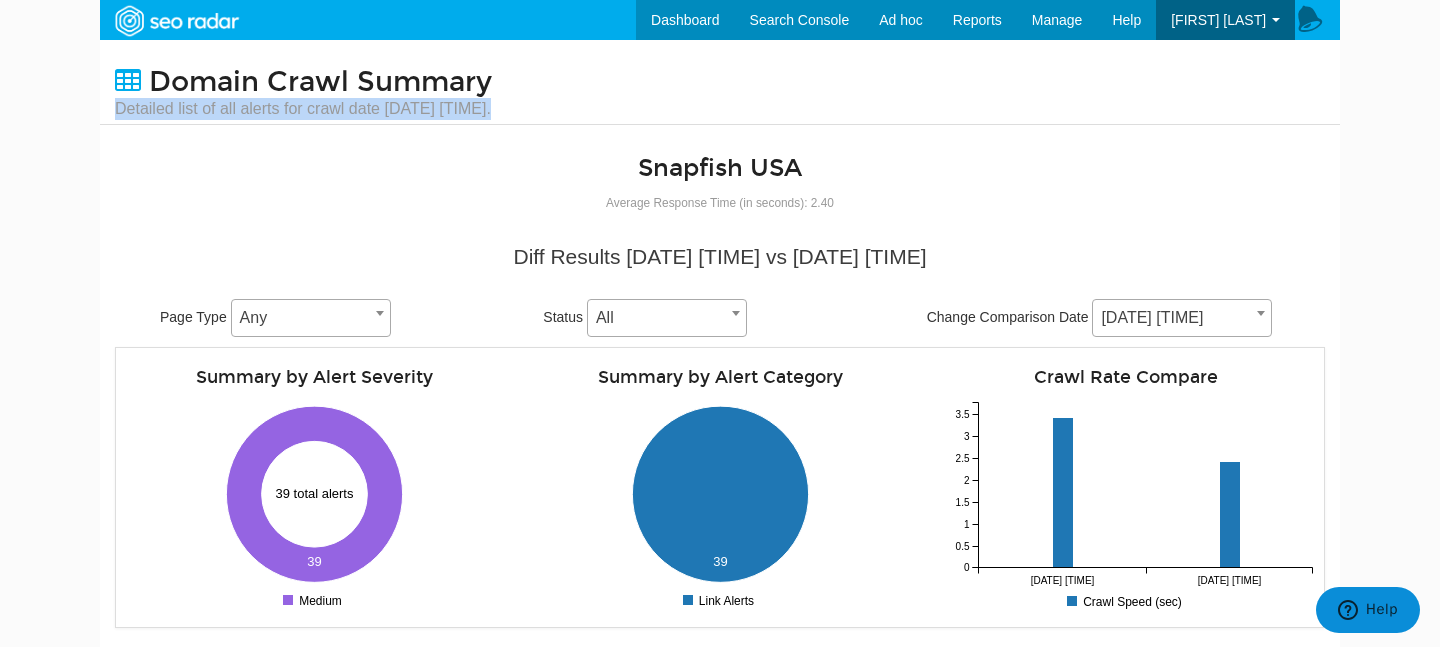 click on "Detailed list of all alerts for crawl date 08/04/2025 03:19." at bounding box center [303, 109] 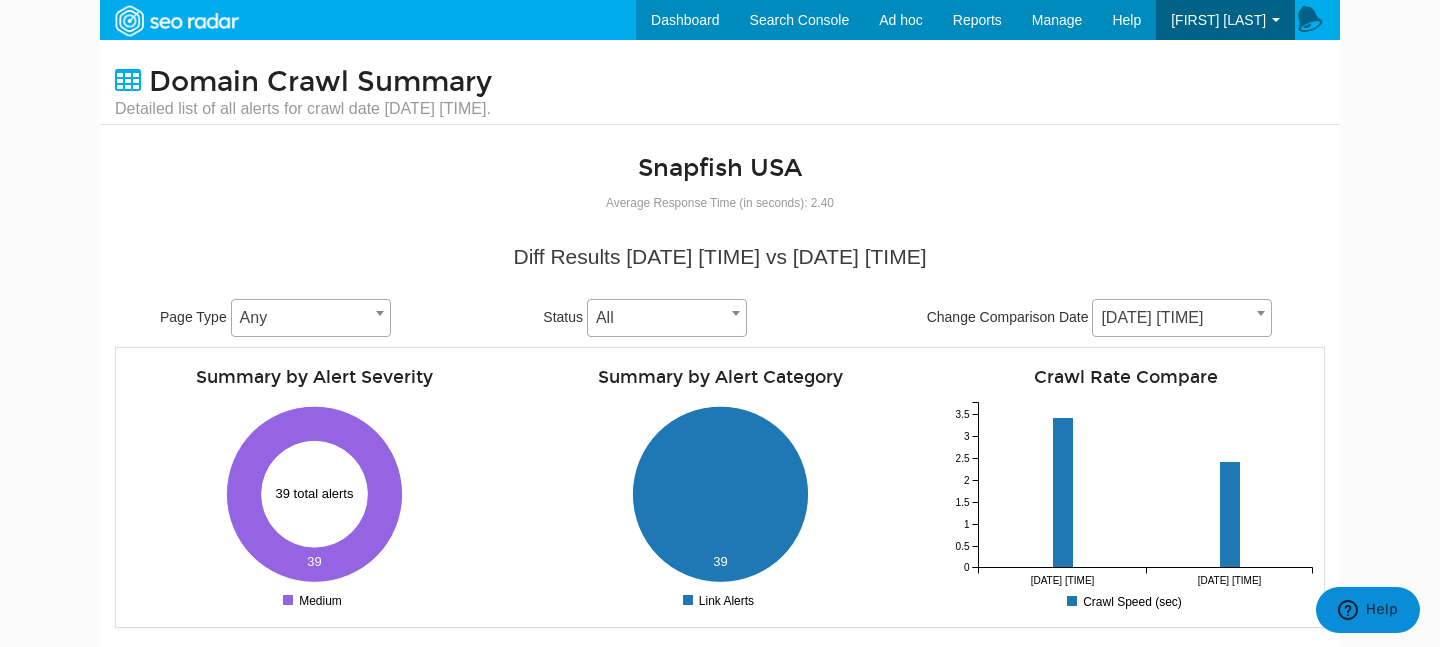 click on "Detailed list of all alerts for crawl date 08/04/2025 03:19." at bounding box center [303, 109] 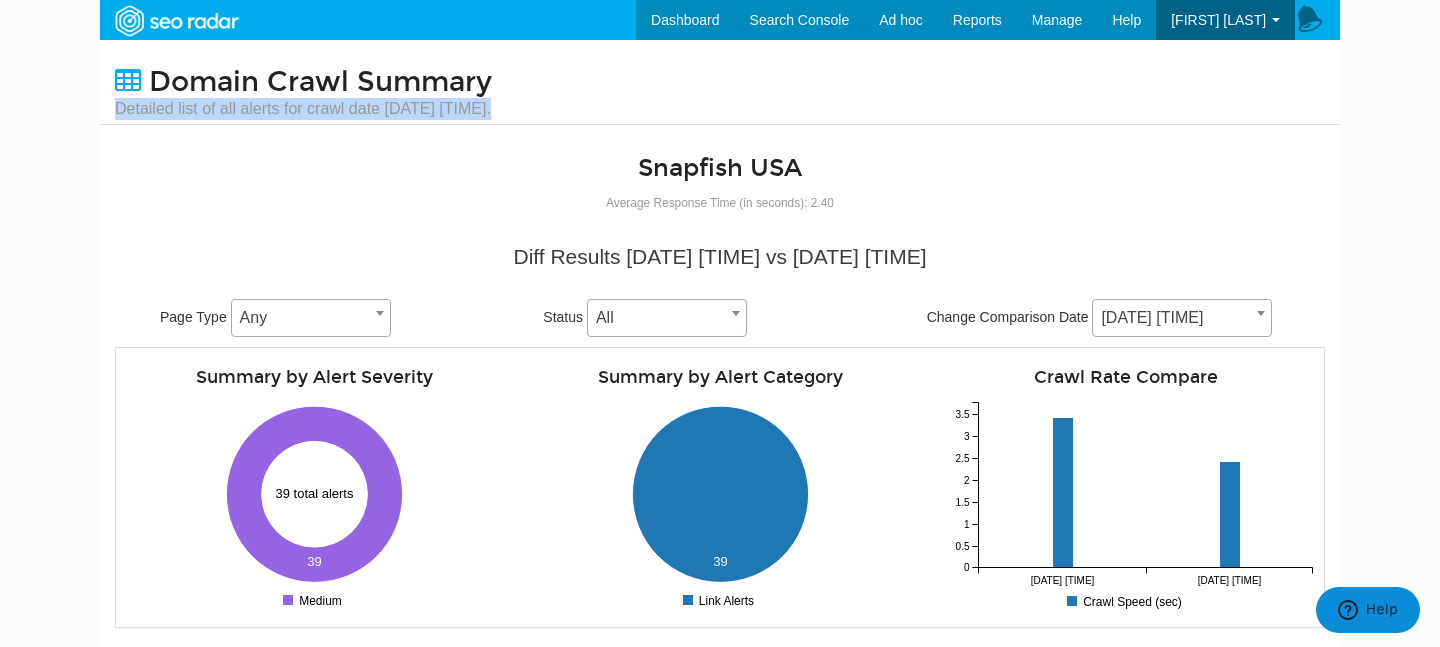 click on "Detailed list of all alerts for crawl date 08/04/2025 03:19." at bounding box center (303, 109) 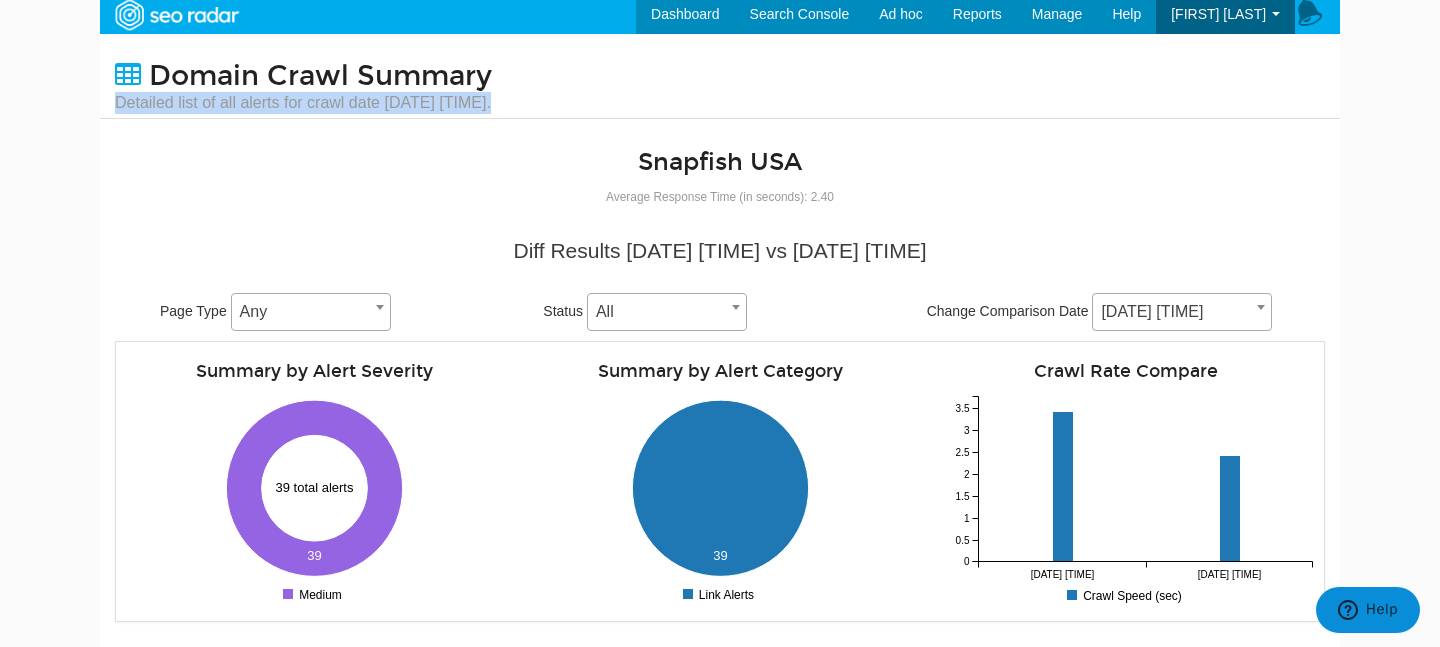 scroll, scrollTop: 0, scrollLeft: 0, axis: both 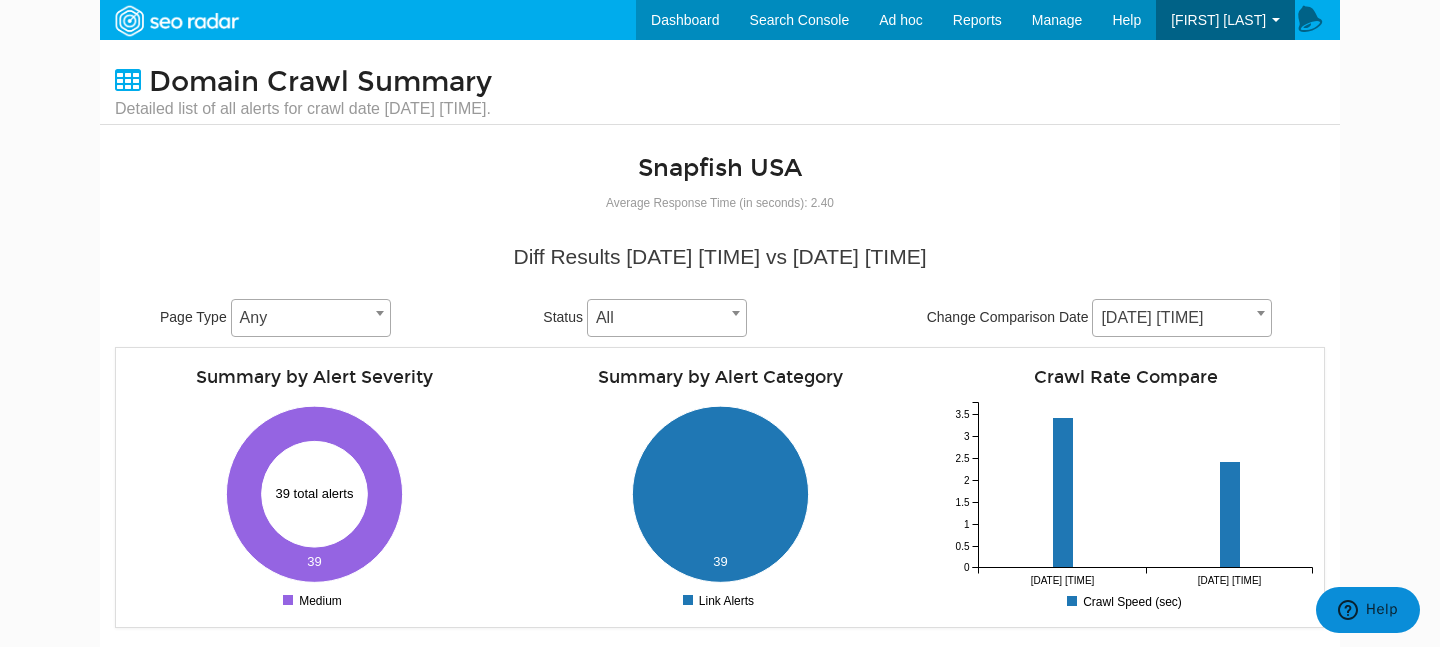 click on "Average Response Time (in seconds): 2.40" at bounding box center (720, 203) 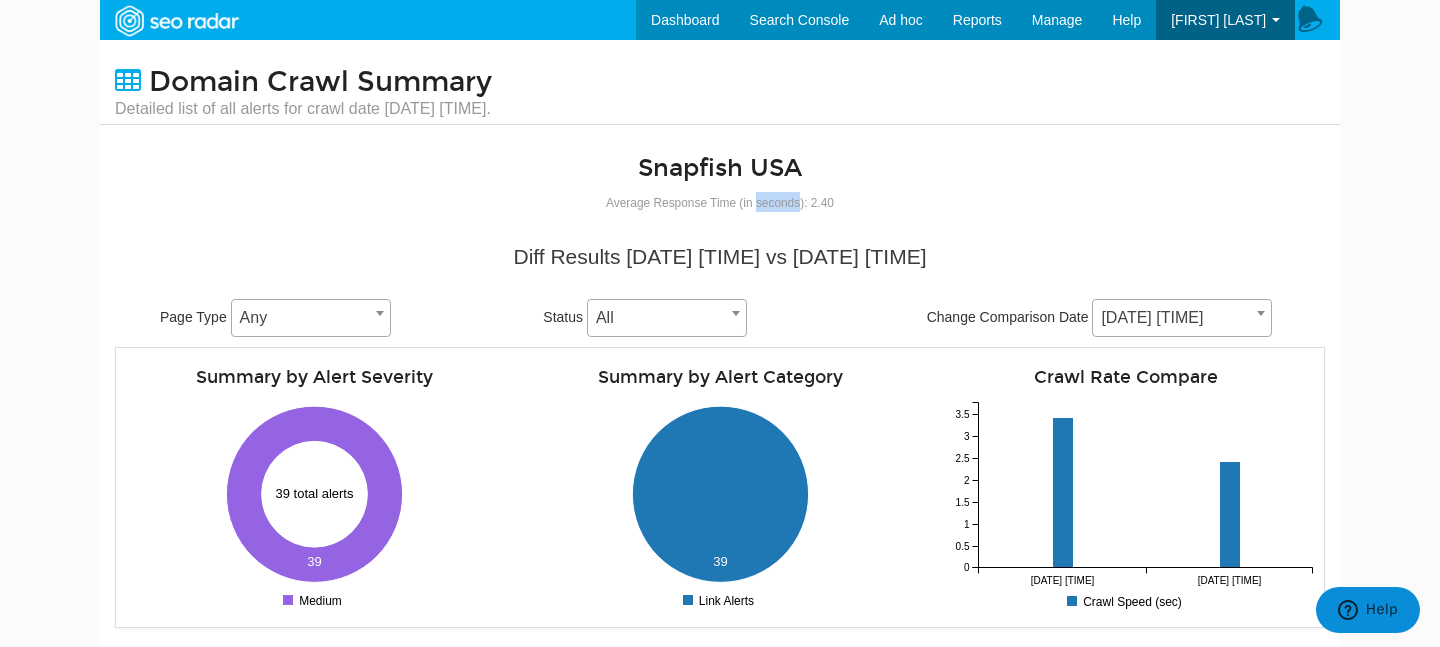 click on "Average Response Time (in seconds): 2.40" at bounding box center (720, 203) 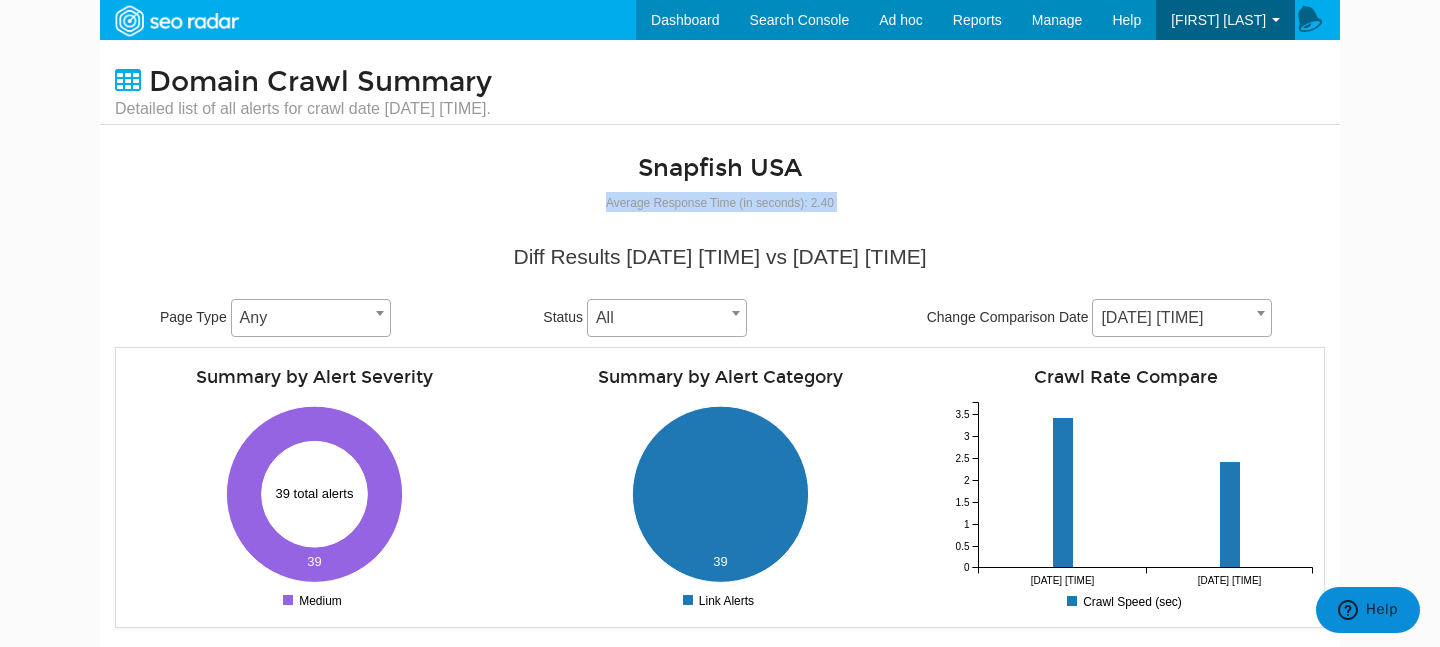 click on "Average Response Time (in seconds): 2.40" at bounding box center (720, 203) 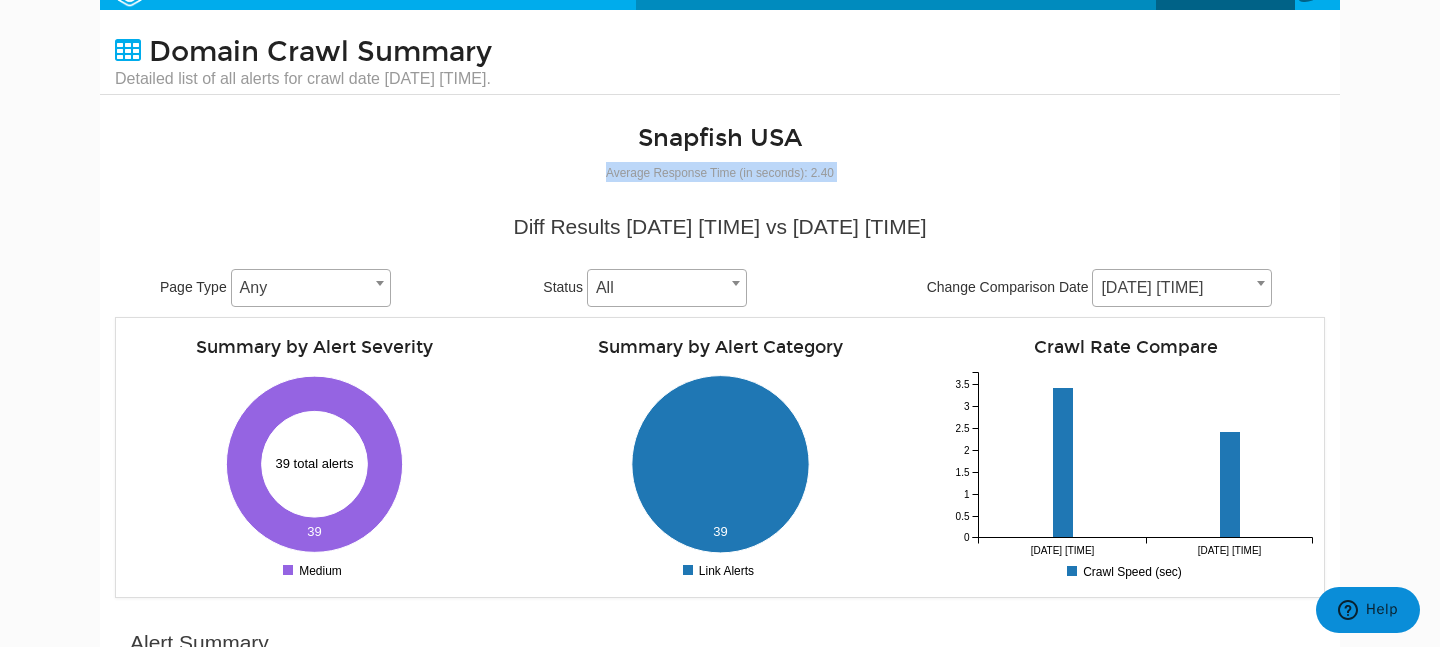 scroll, scrollTop: 0, scrollLeft: 0, axis: both 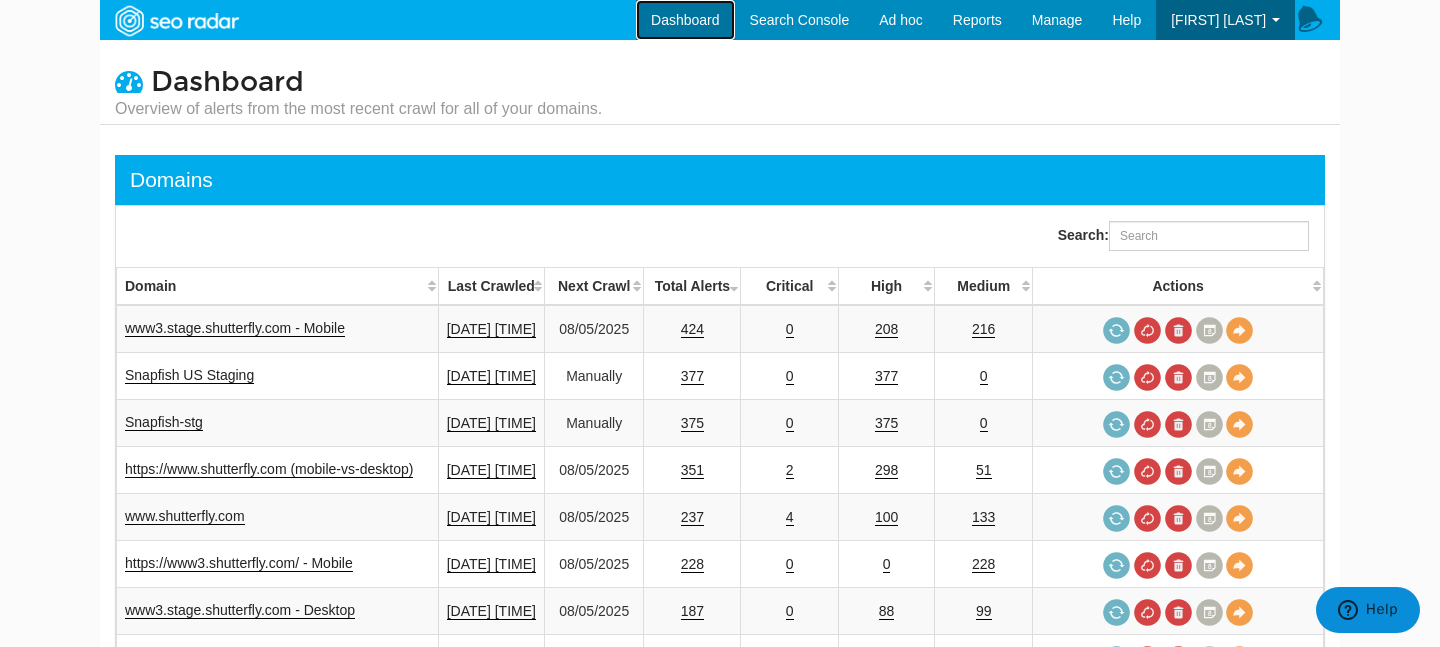 click on "Dashboard" at bounding box center [685, 20] 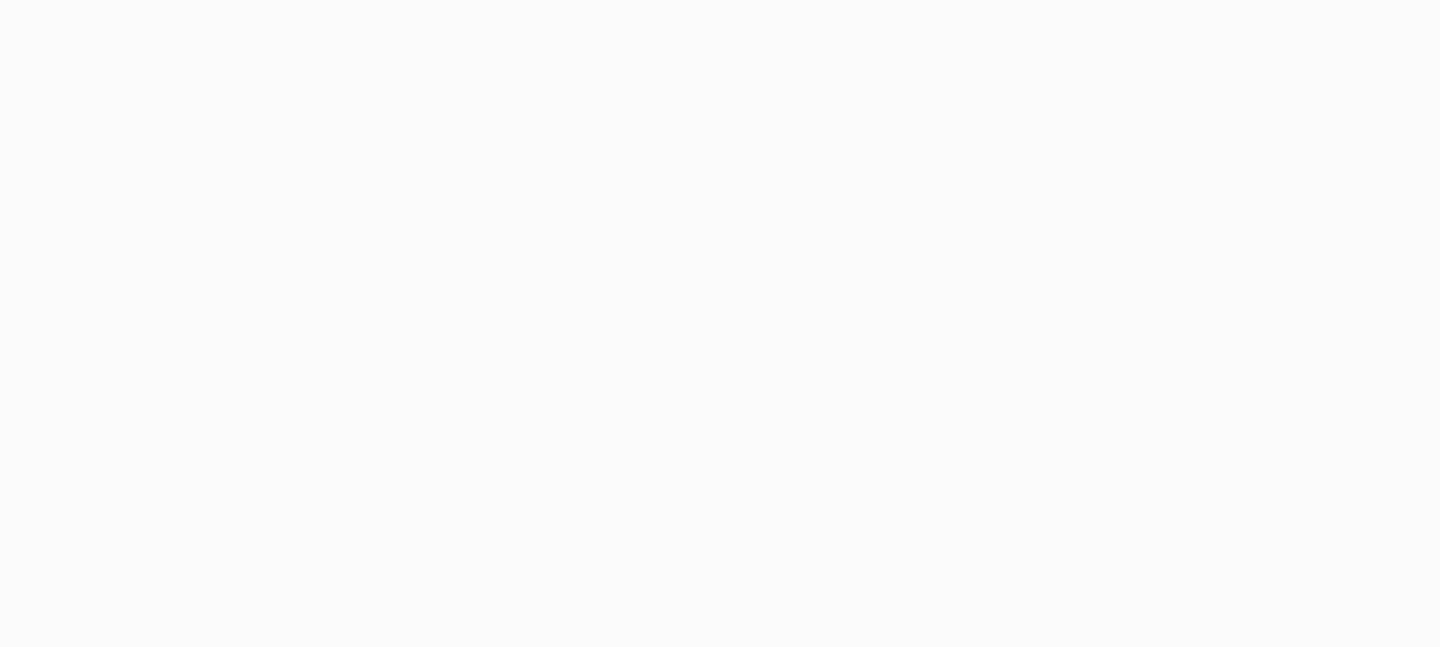 scroll, scrollTop: 0, scrollLeft: 0, axis: both 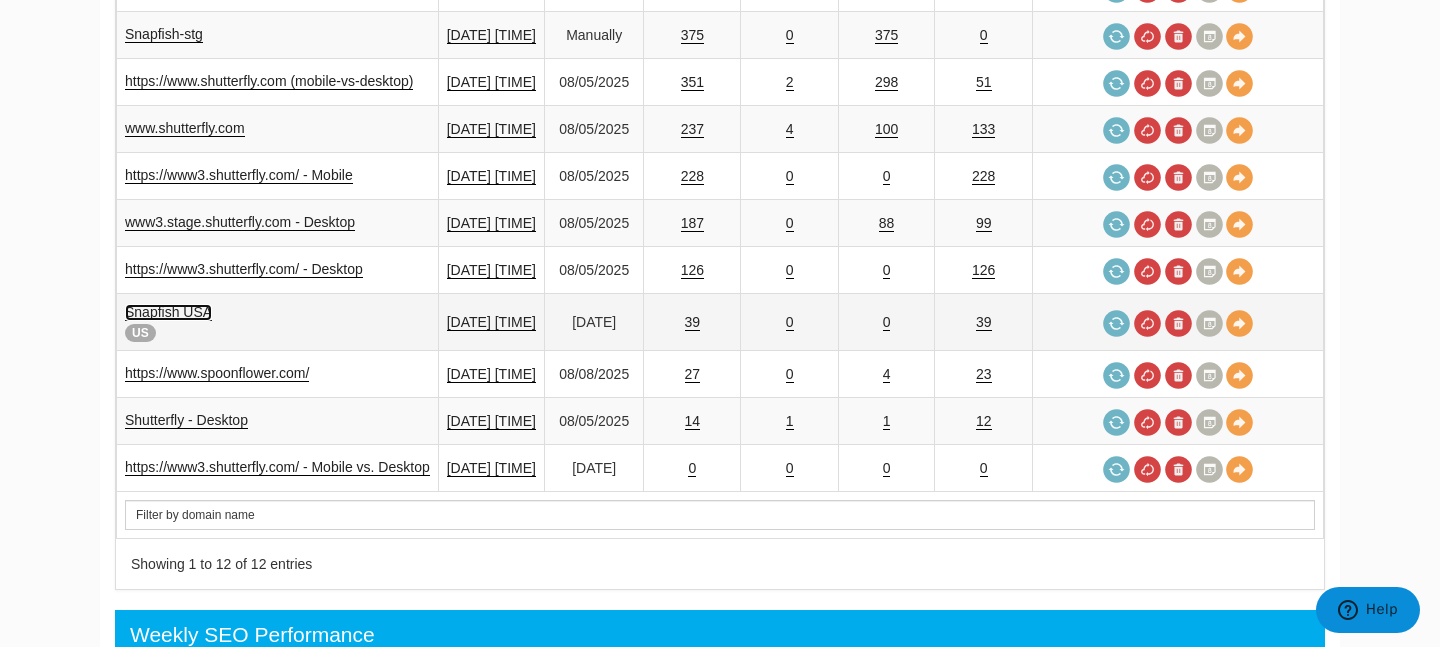 click on "Snapfish USA" at bounding box center [168, 312] 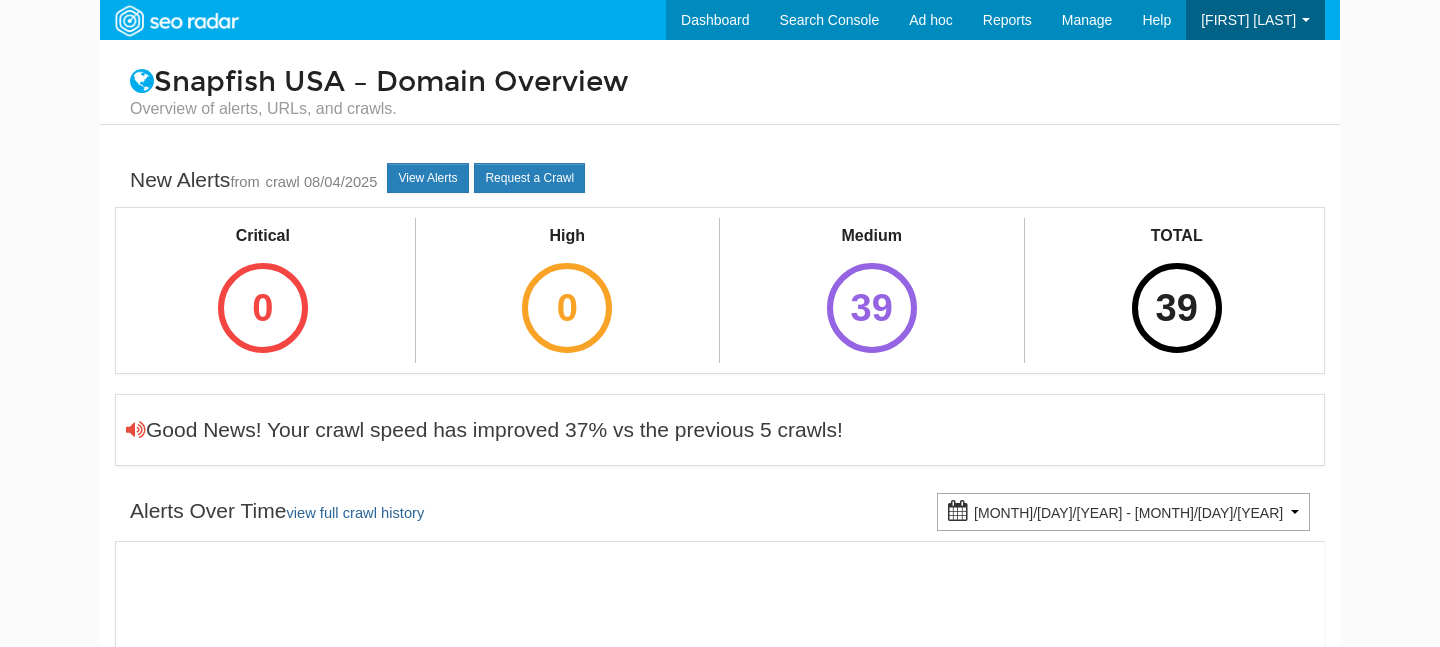 scroll, scrollTop: 0, scrollLeft: 0, axis: both 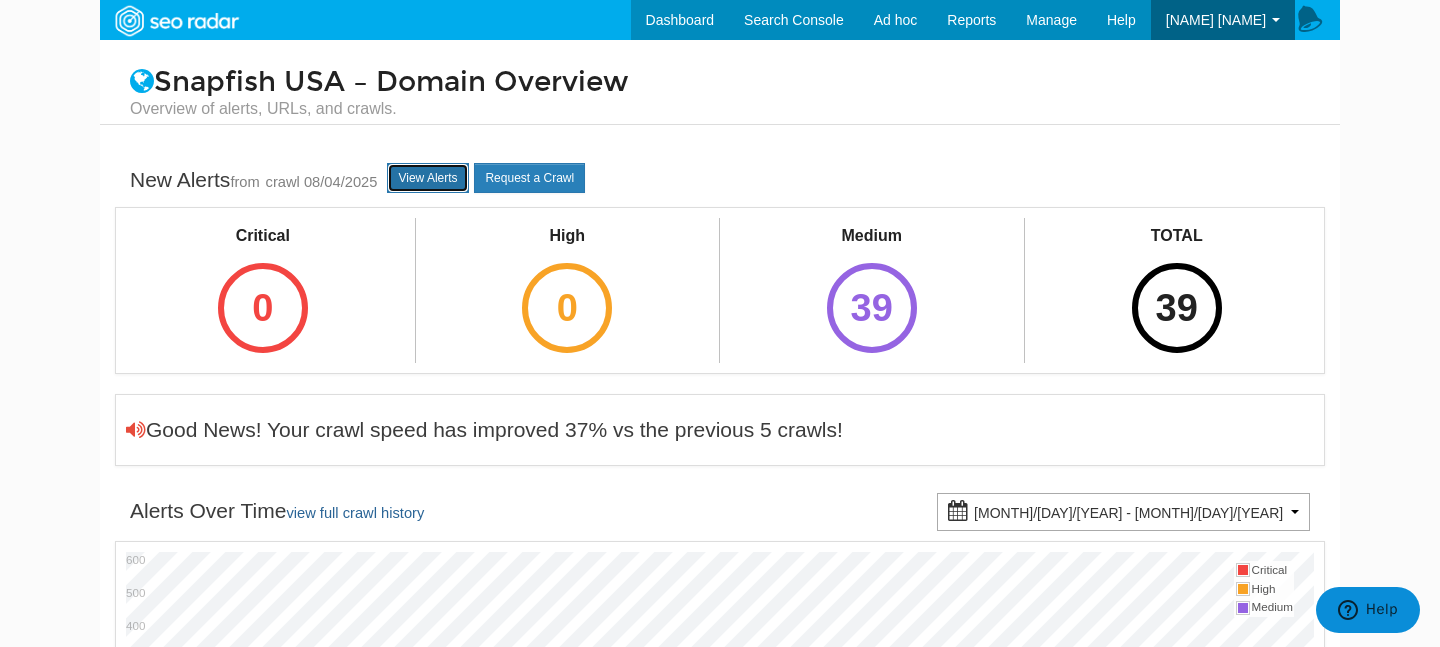 click on "View Alerts" at bounding box center (427, 178) 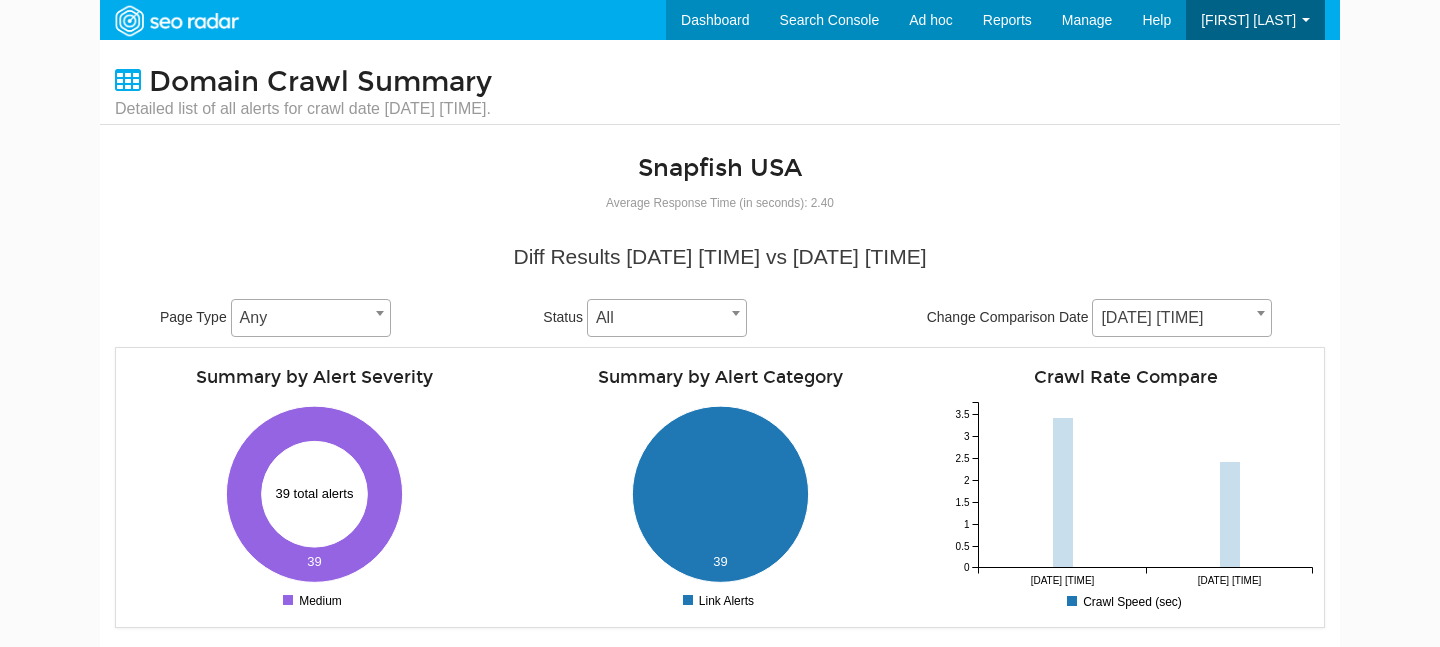 scroll, scrollTop: 0, scrollLeft: 0, axis: both 